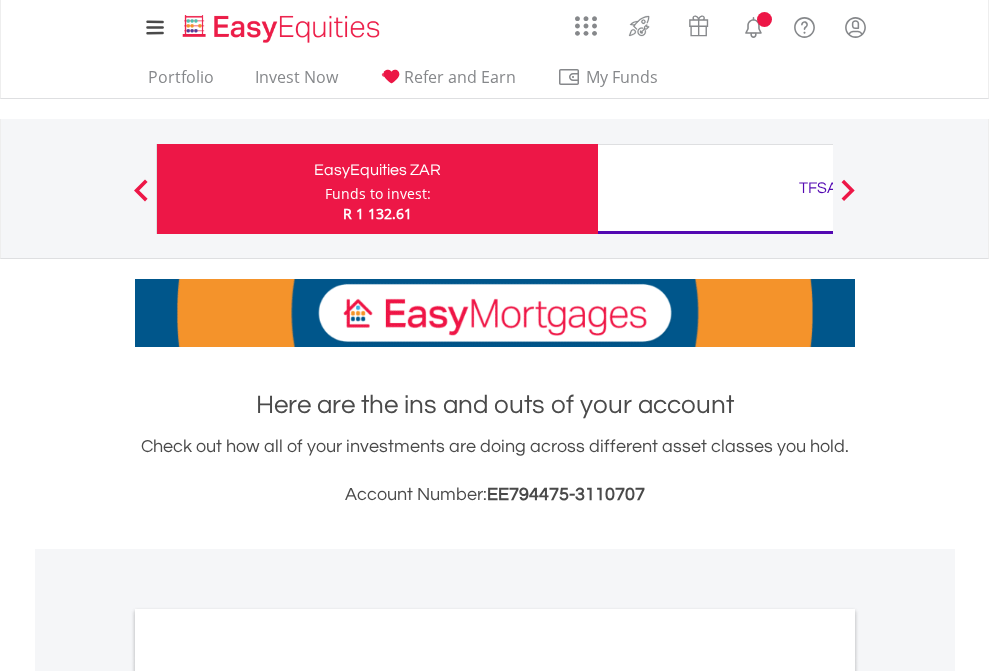 scroll, scrollTop: 0, scrollLeft: 0, axis: both 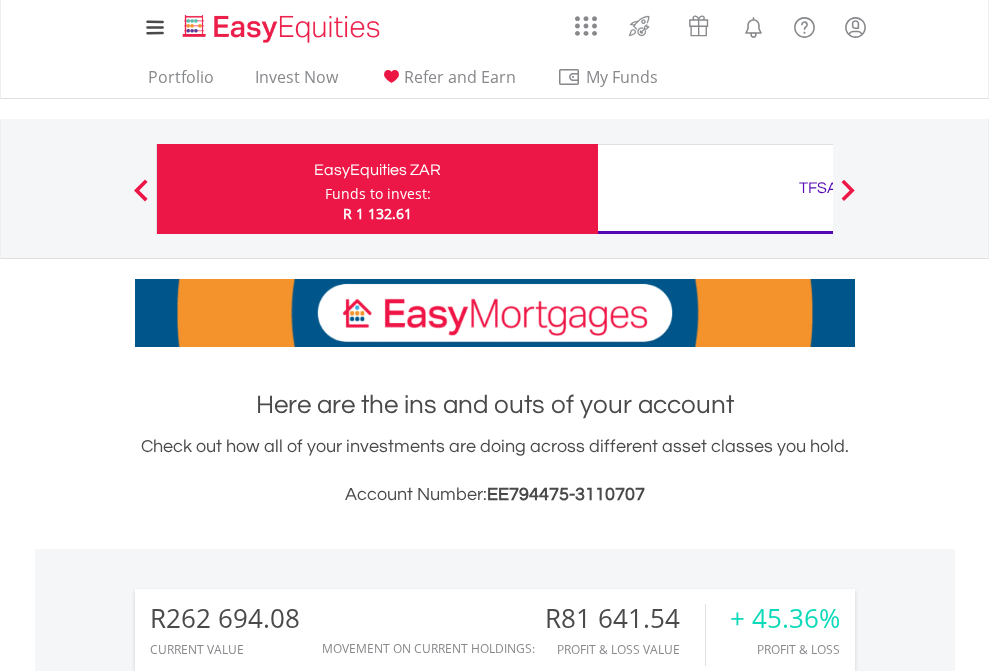 click on "Funds to invest:" at bounding box center (378, 194) 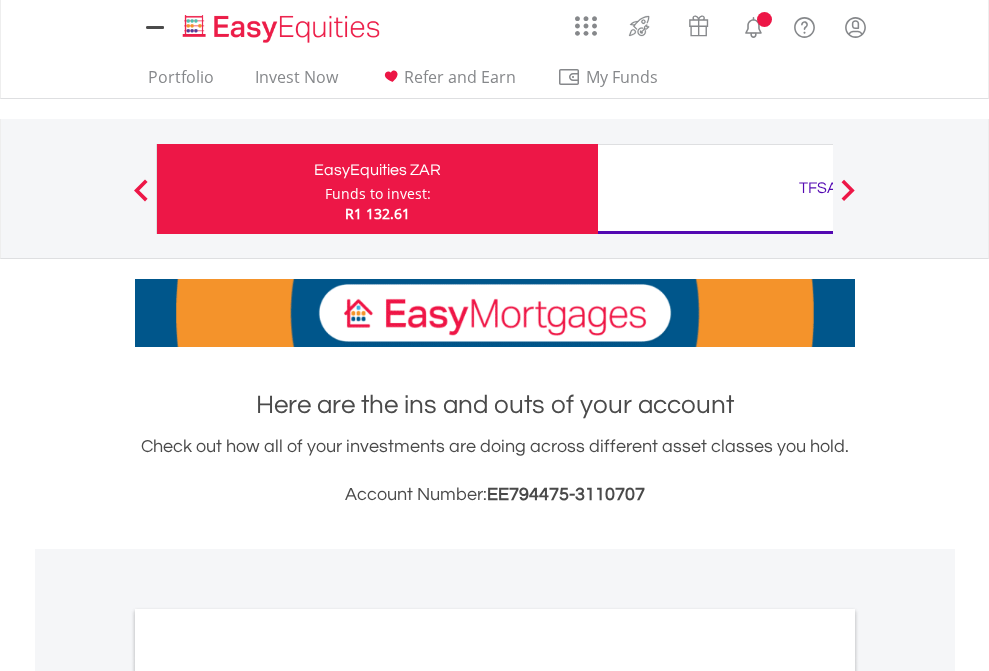 scroll, scrollTop: 0, scrollLeft: 0, axis: both 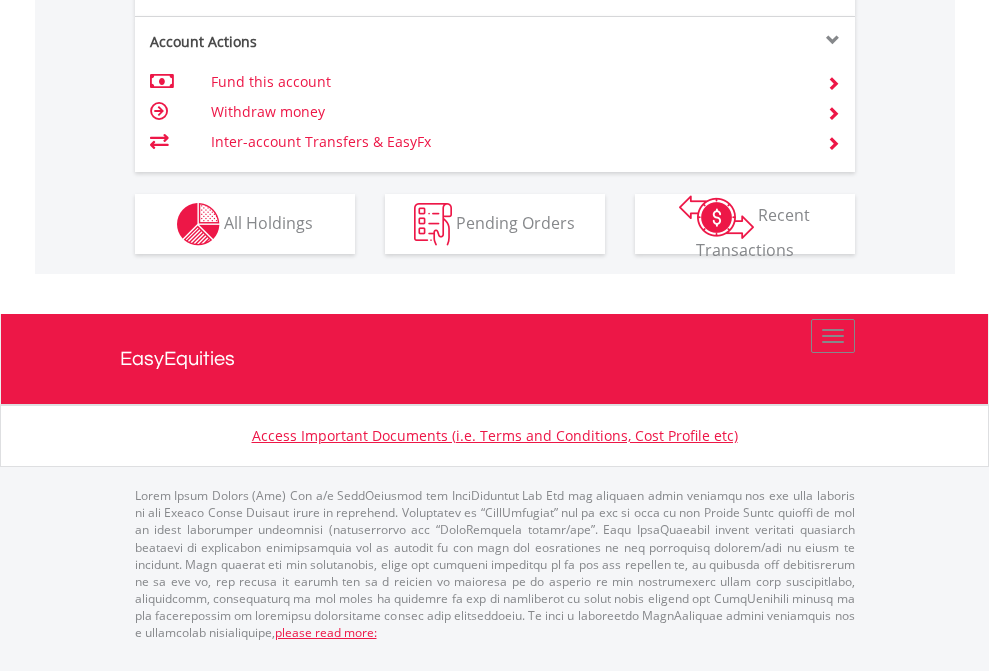 click on "Investment types" at bounding box center (706, -337) 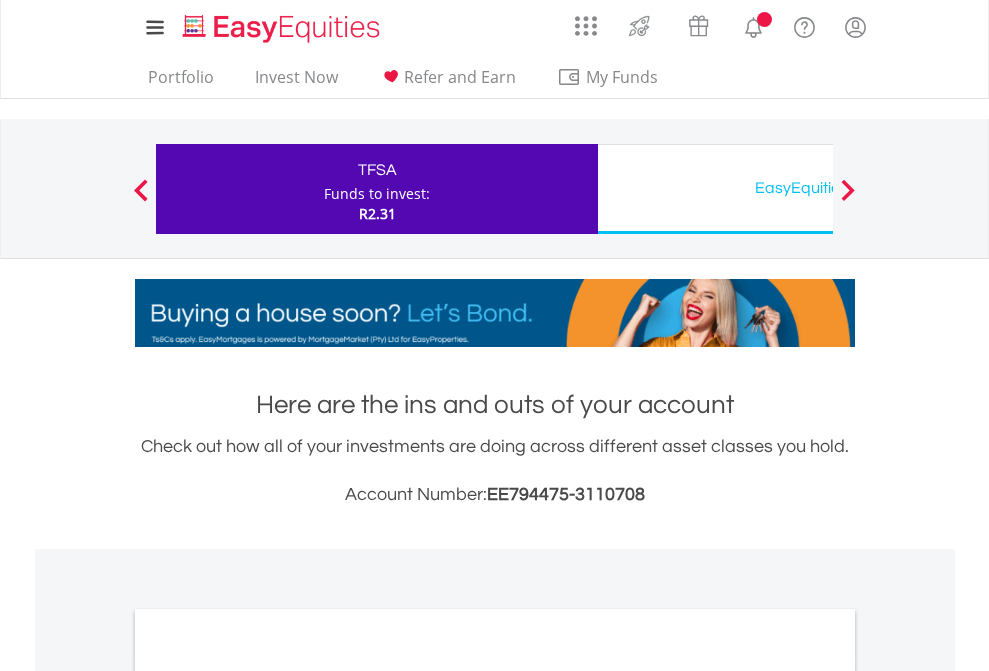 scroll, scrollTop: 0, scrollLeft: 0, axis: both 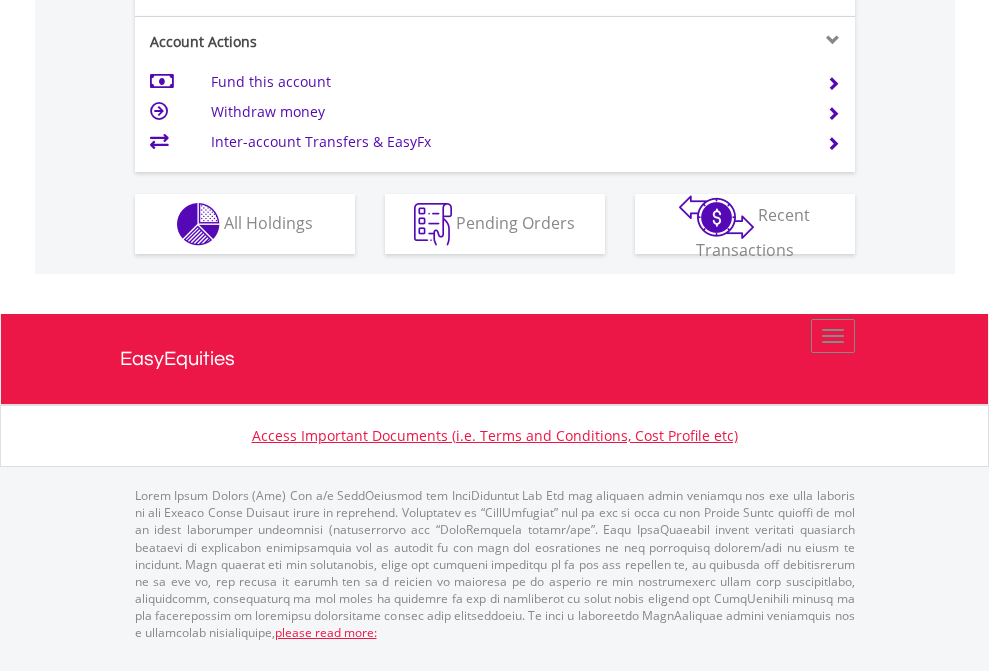 click on "Investment types" at bounding box center (706, -337) 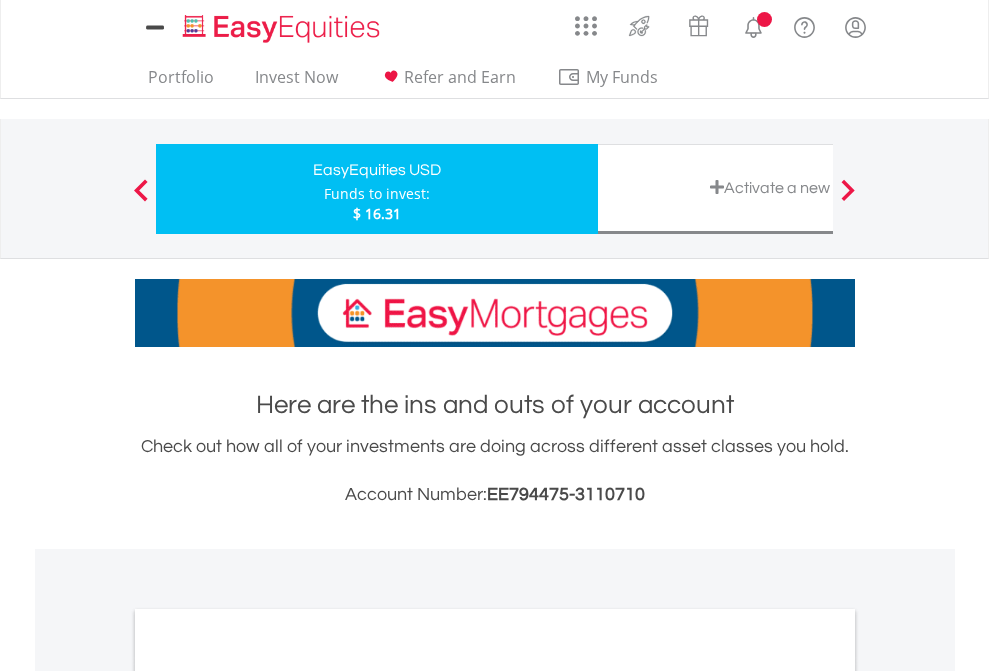 scroll, scrollTop: 0, scrollLeft: 0, axis: both 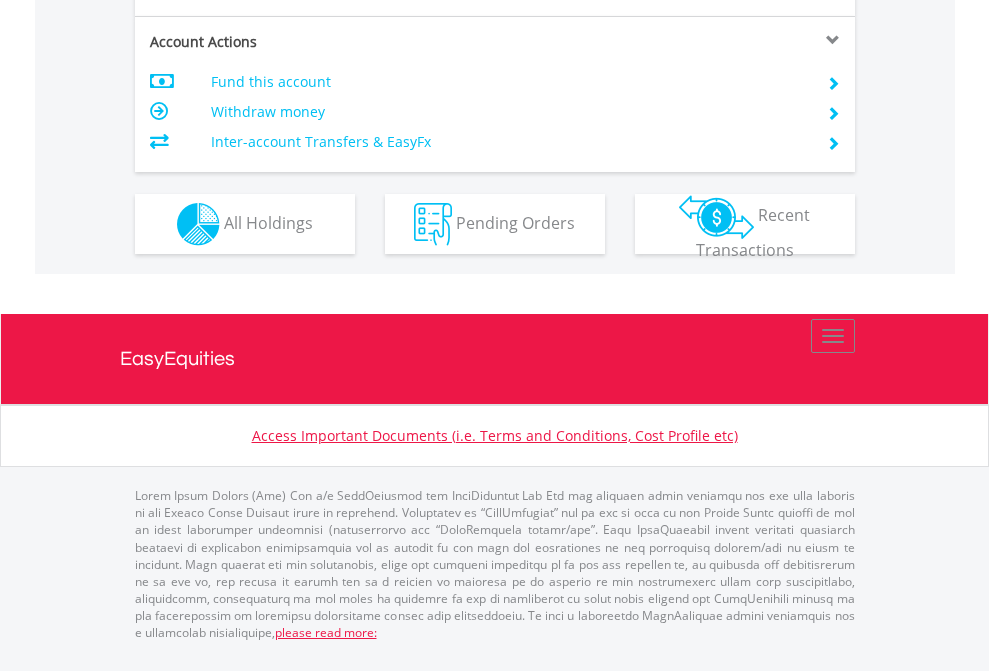 click on "Investment types" at bounding box center [706, -337] 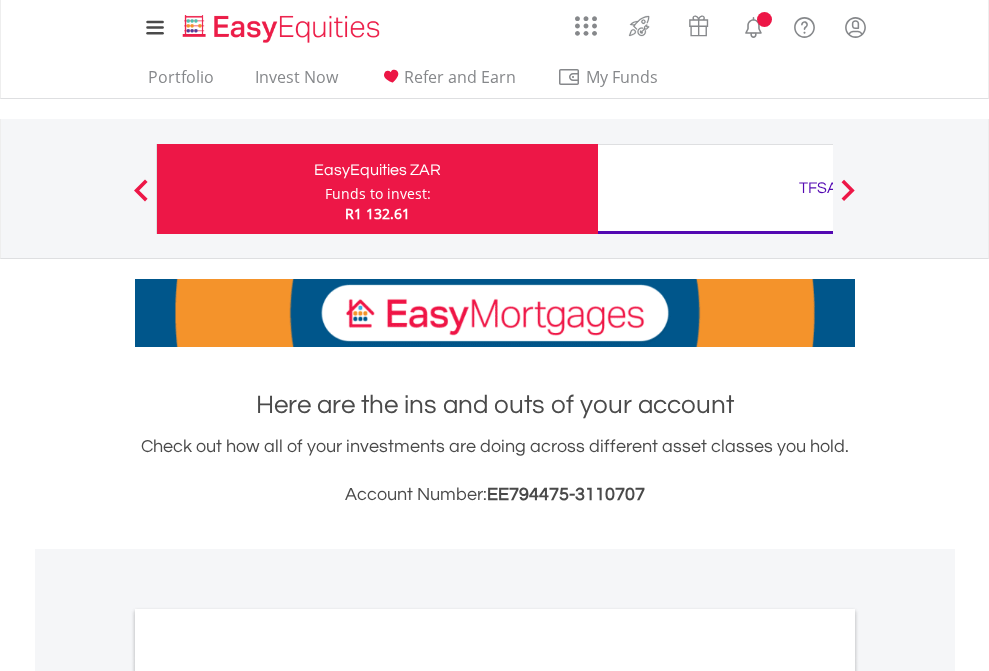 scroll, scrollTop: 1202, scrollLeft: 0, axis: vertical 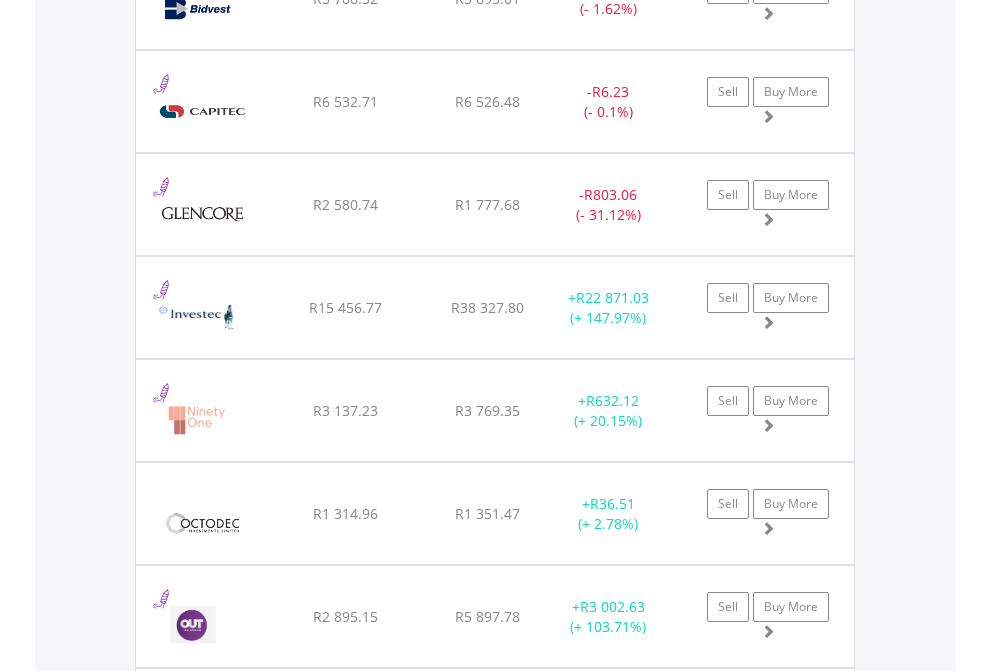 click on "TFSA" at bounding box center (818, -2196) 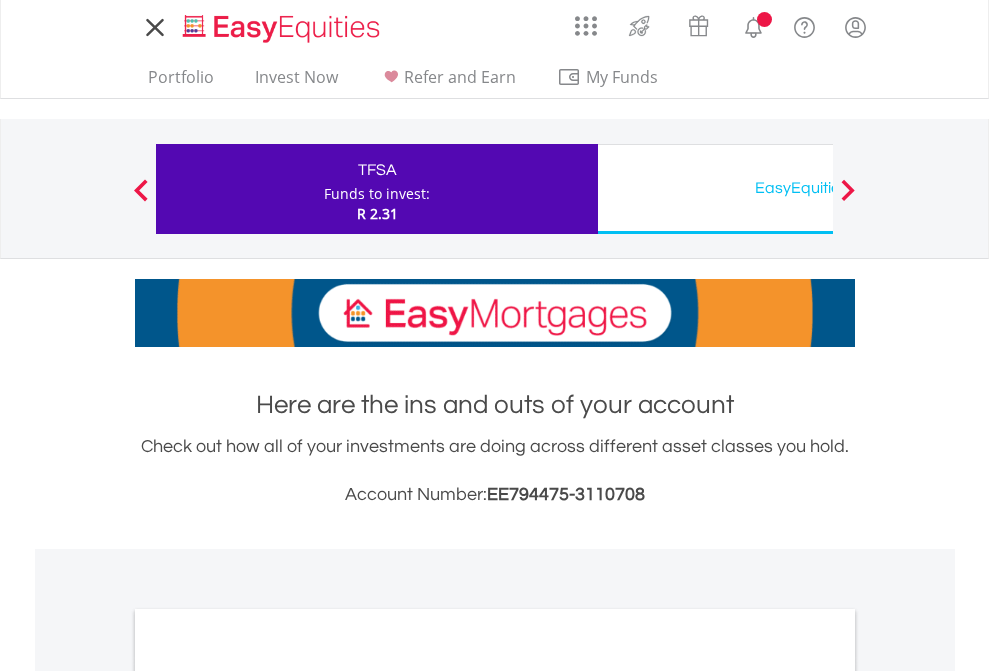 scroll, scrollTop: 0, scrollLeft: 0, axis: both 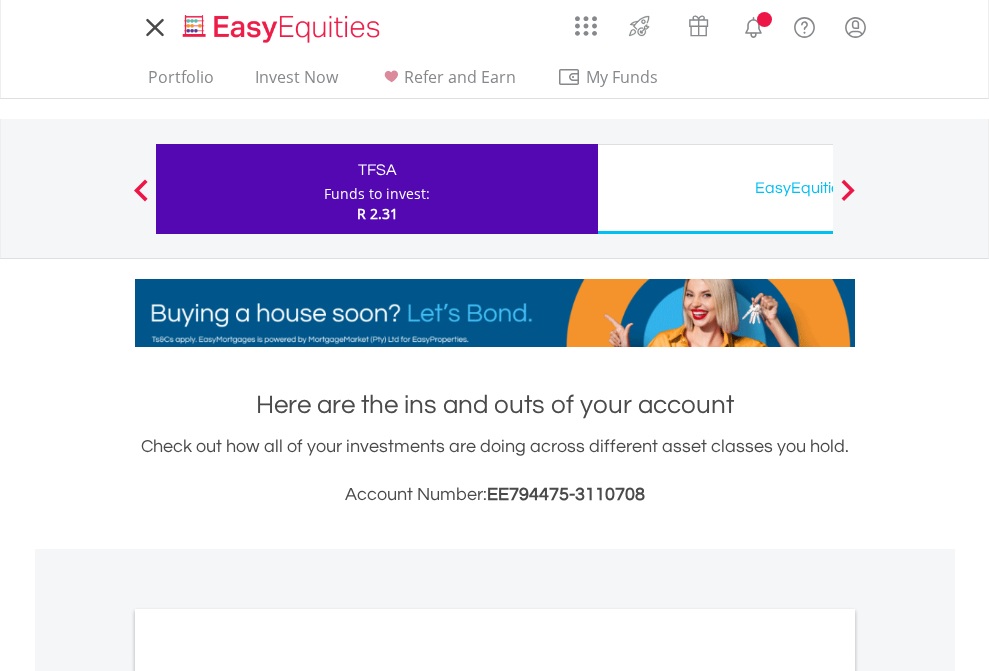 click on "All Holdings" at bounding box center [268, 1096] 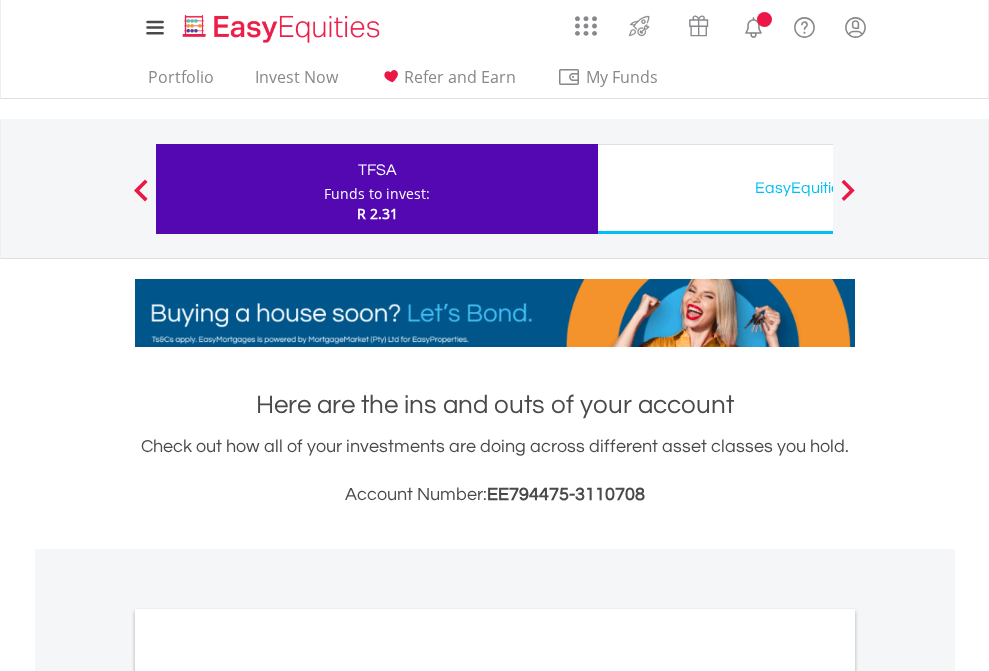 scroll, scrollTop: 1202, scrollLeft: 0, axis: vertical 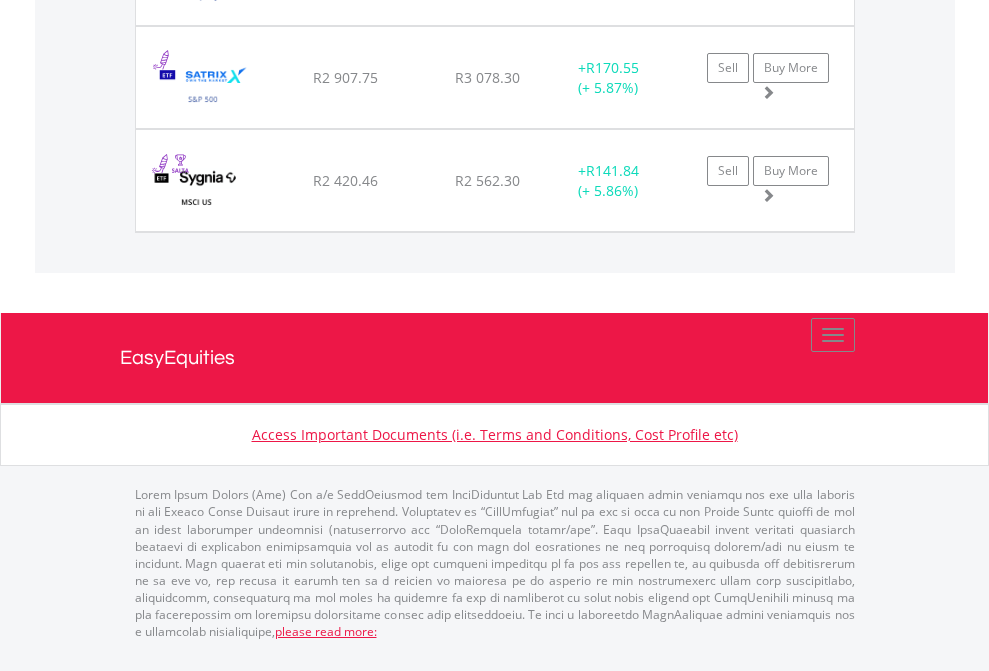 click on "EasyEquities USD" at bounding box center (818, -1751) 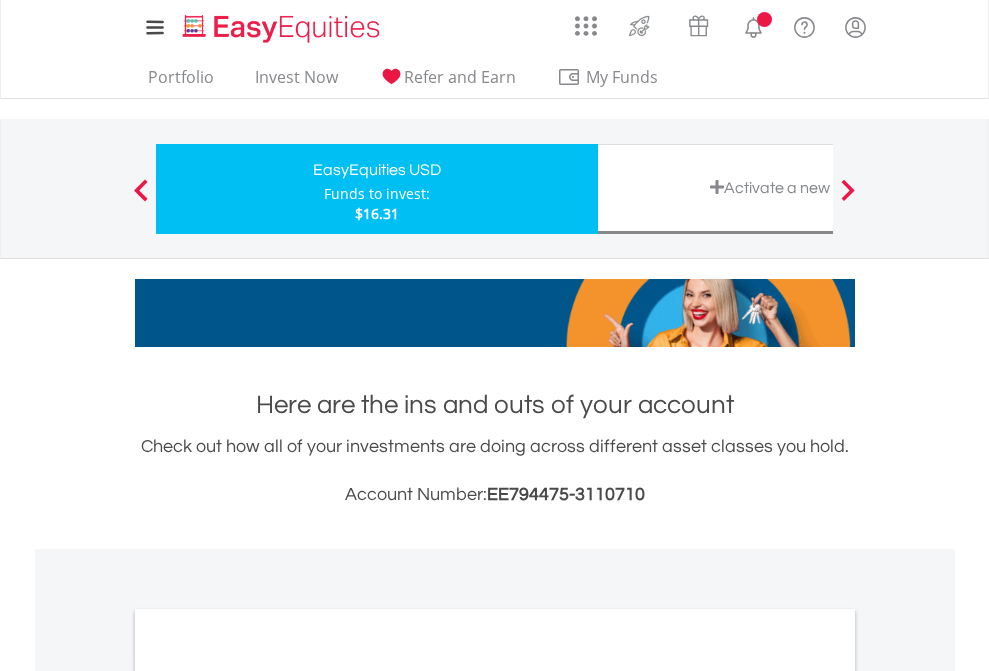 scroll, scrollTop: 0, scrollLeft: 0, axis: both 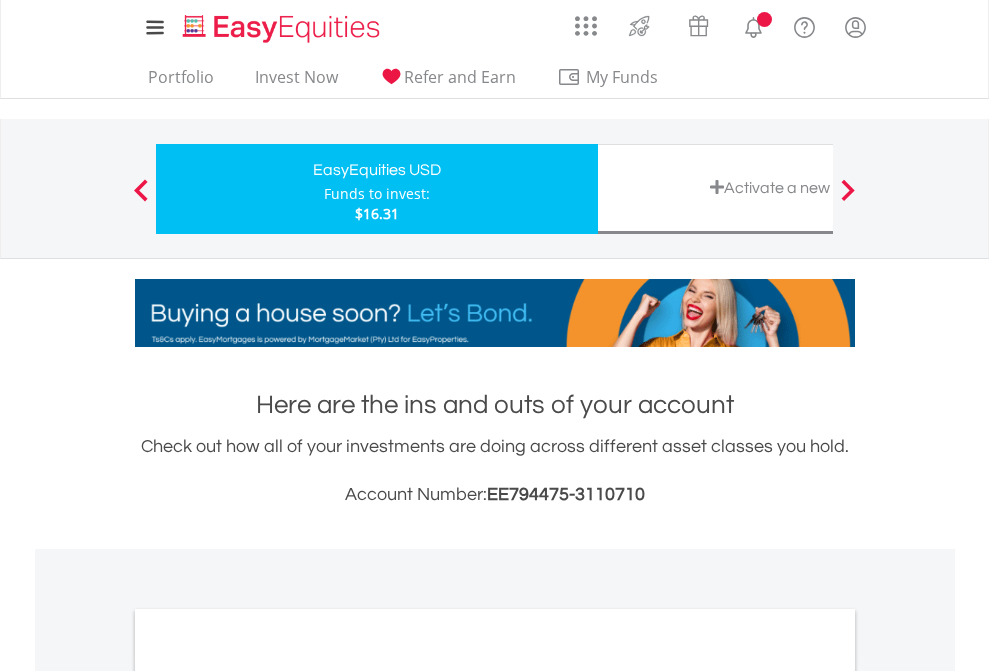 click on "All Holdings" at bounding box center (268, 1096) 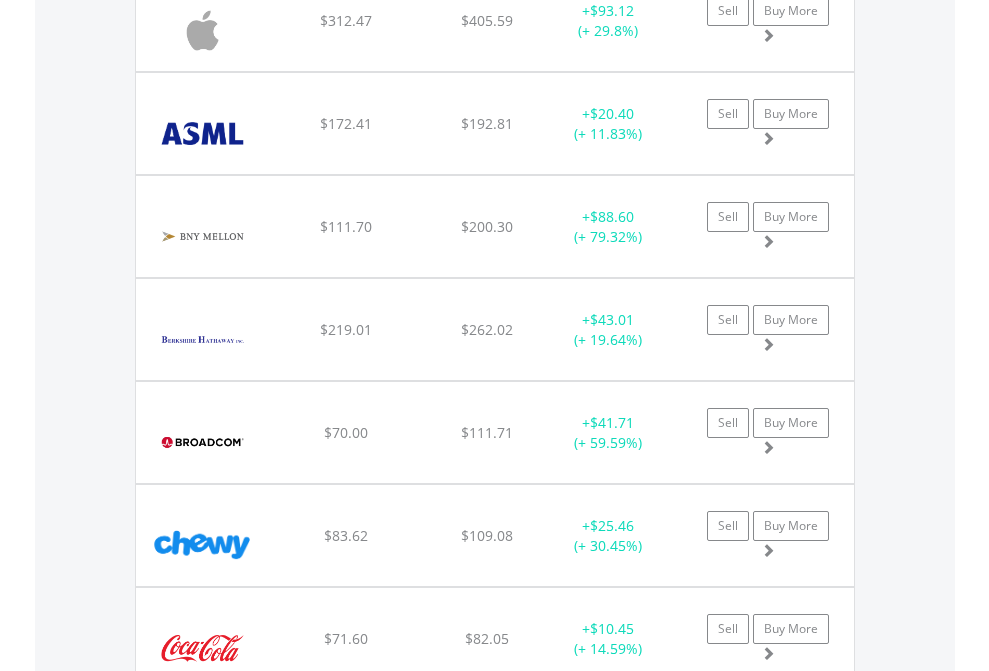 scroll, scrollTop: 2265, scrollLeft: 0, axis: vertical 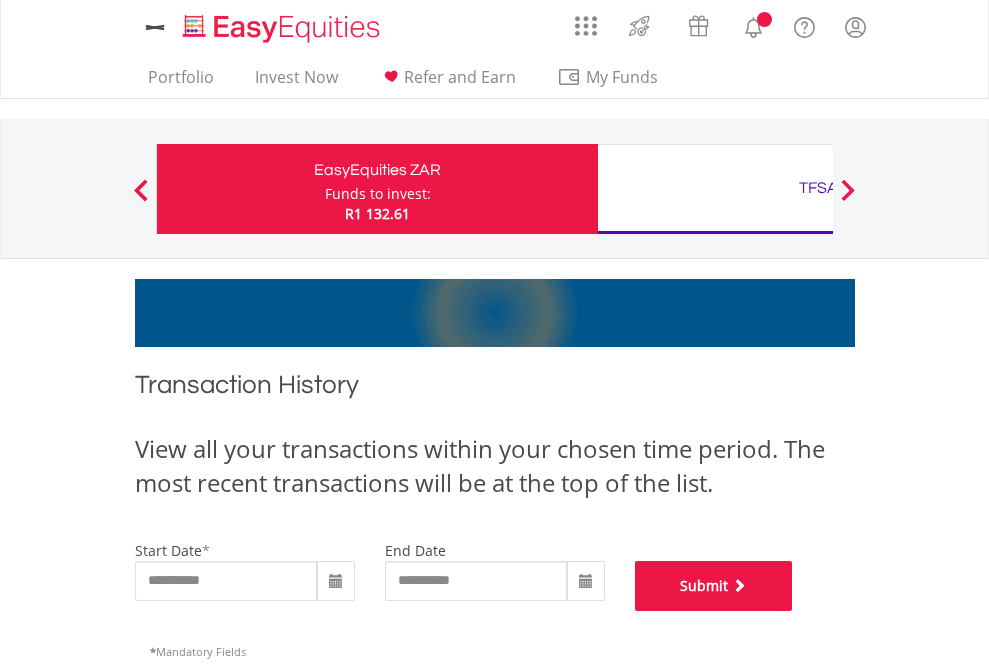 click on "Submit" at bounding box center [714, 586] 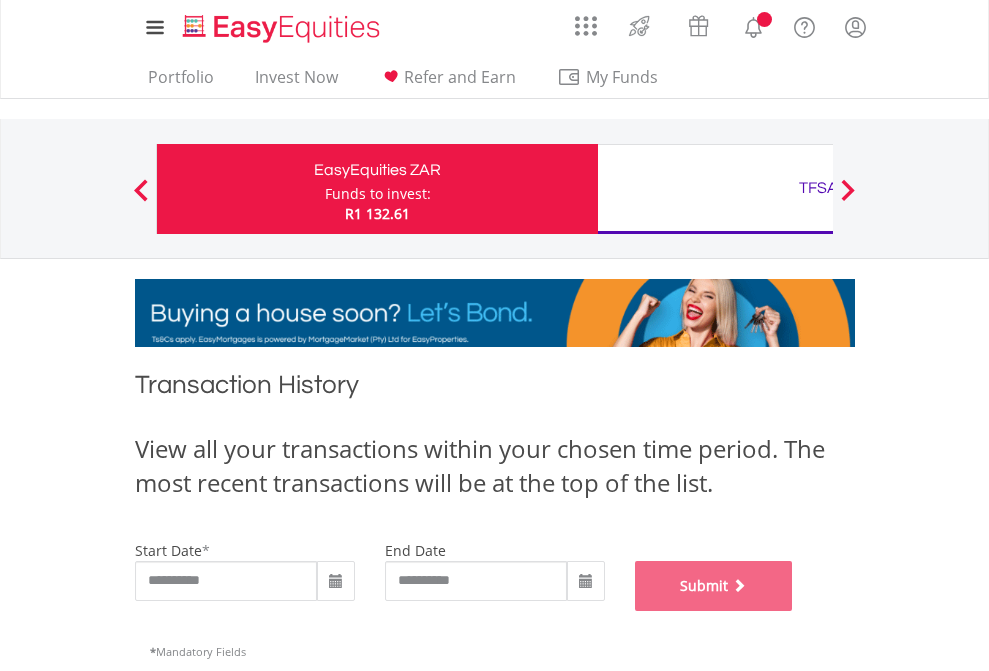 scroll, scrollTop: 811, scrollLeft: 0, axis: vertical 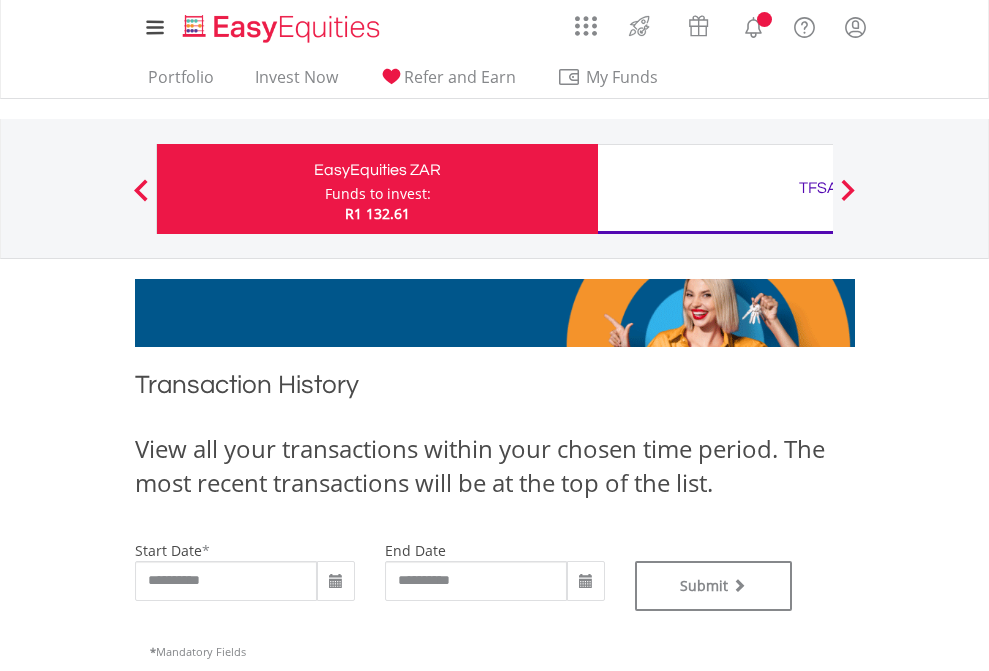 click on "TFSA" at bounding box center [818, 188] 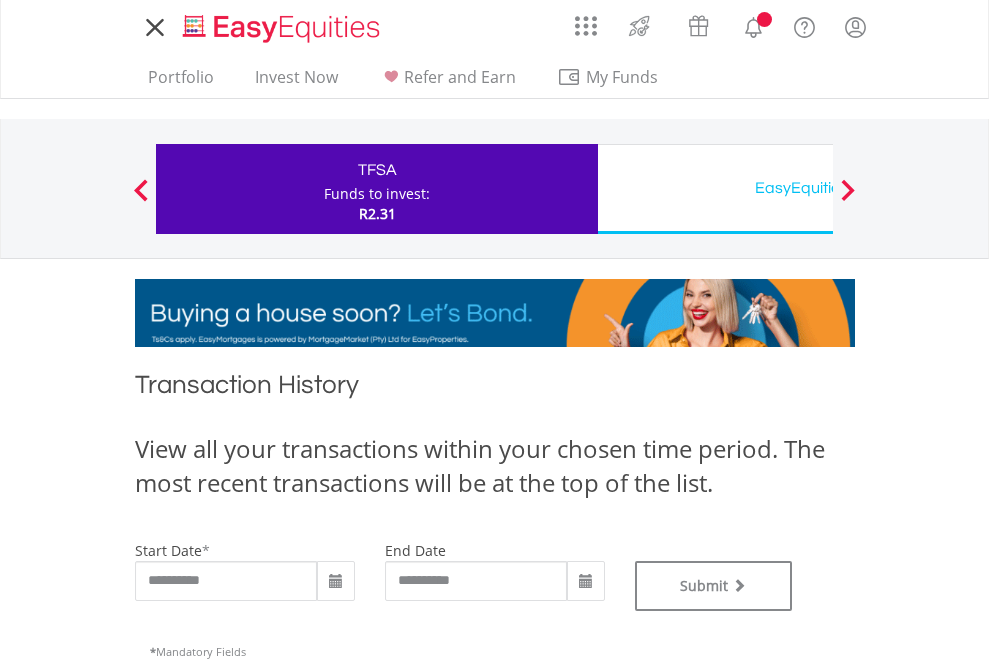 scroll, scrollTop: 0, scrollLeft: 0, axis: both 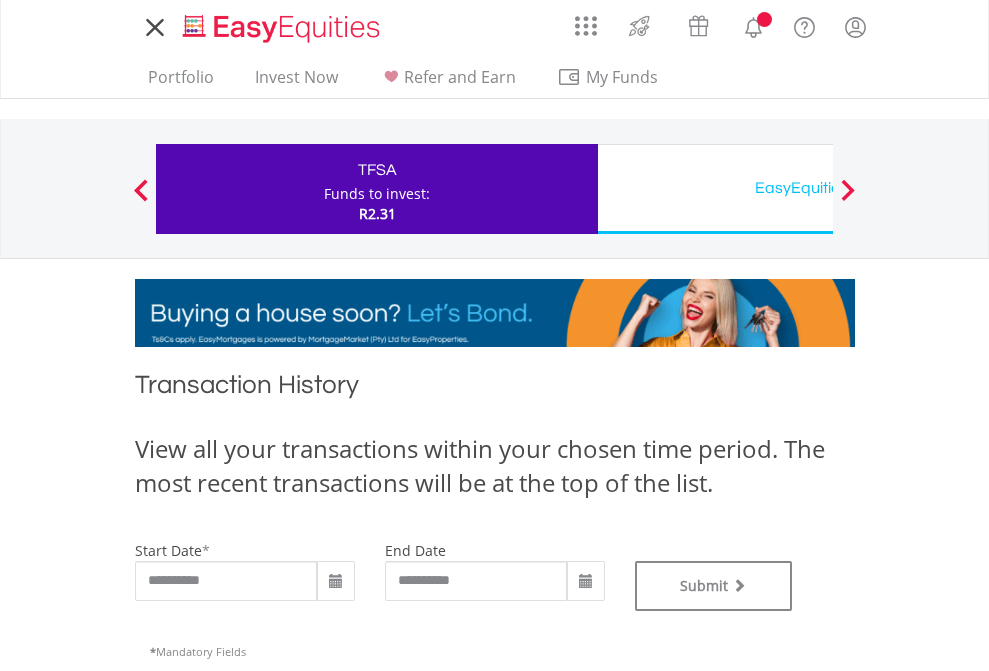 type on "**********" 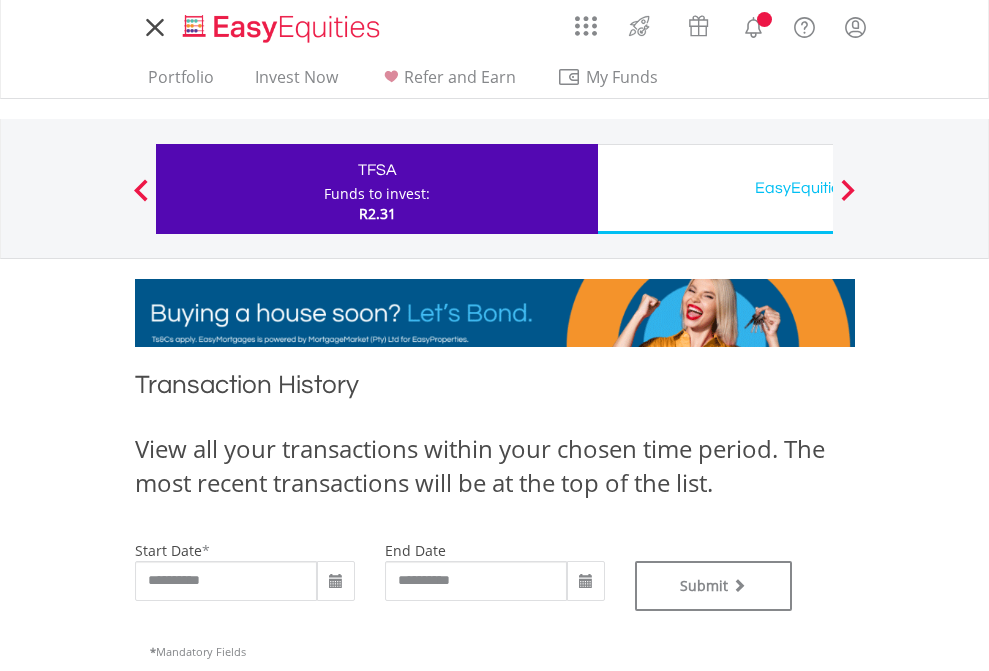 type on "**********" 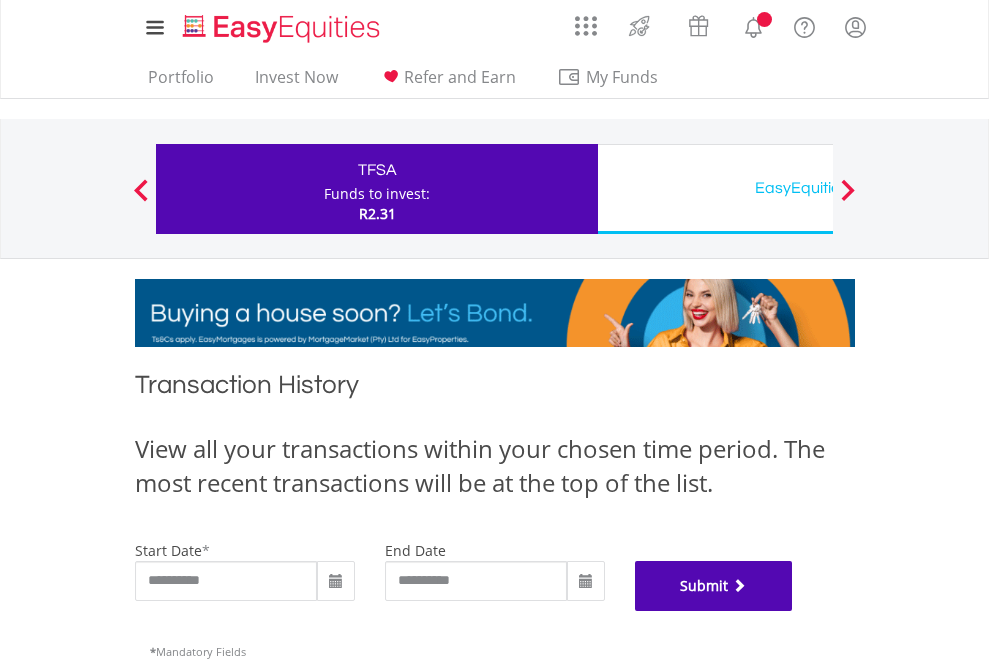click on "Submit" at bounding box center [714, 586] 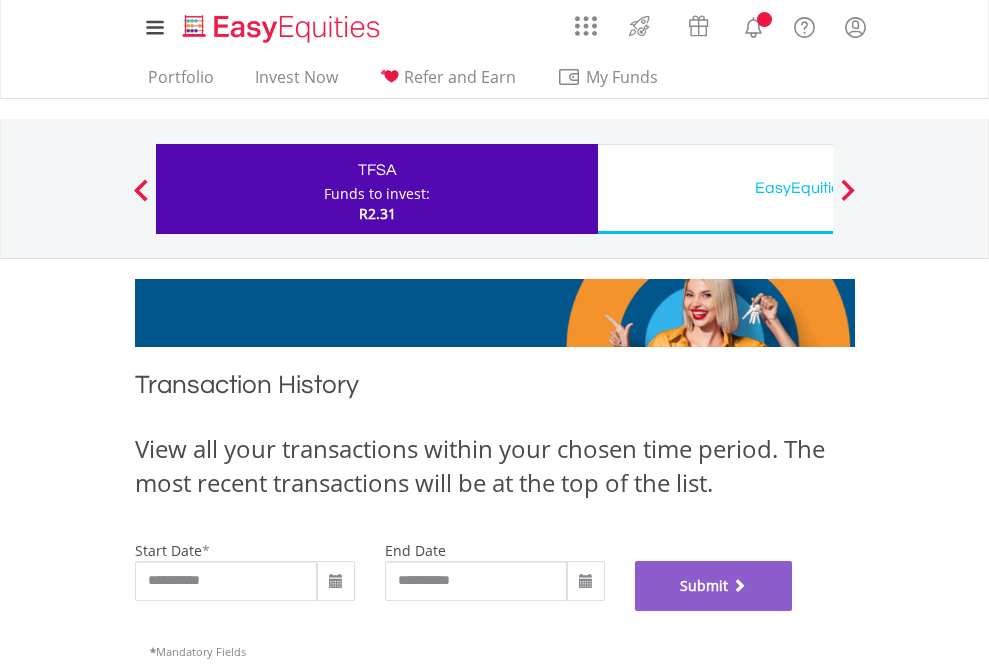 scroll, scrollTop: 811, scrollLeft: 0, axis: vertical 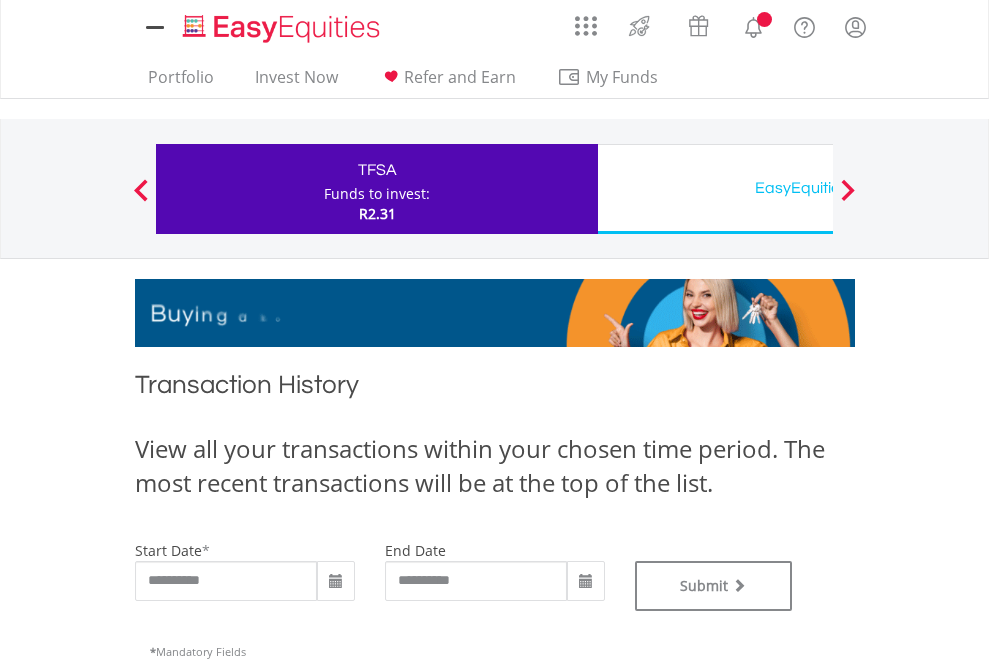 click on "EasyEquities USD" at bounding box center [818, 188] 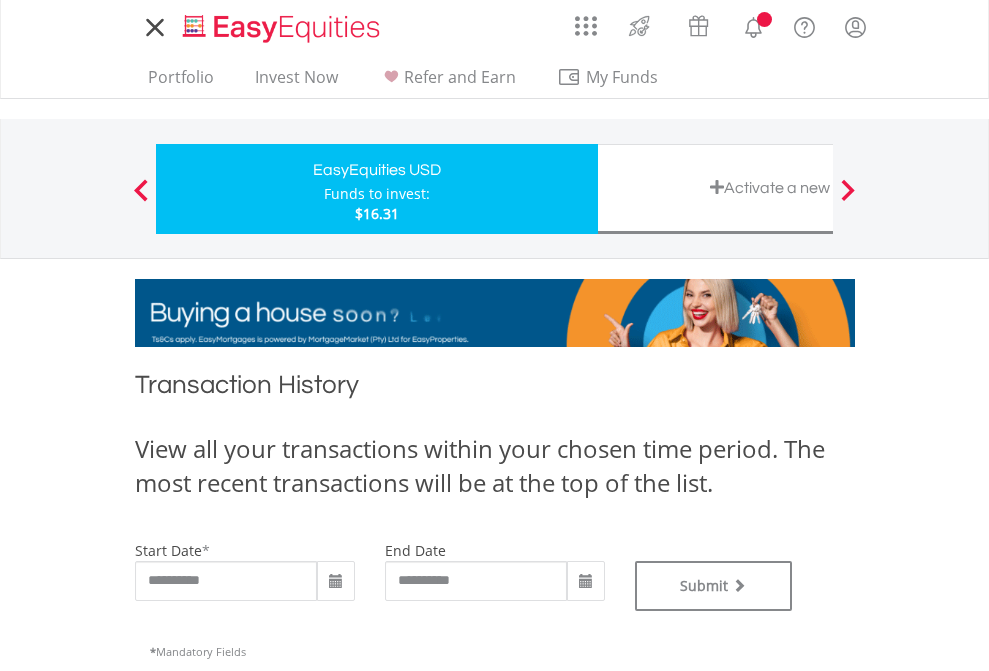 scroll, scrollTop: 0, scrollLeft: 0, axis: both 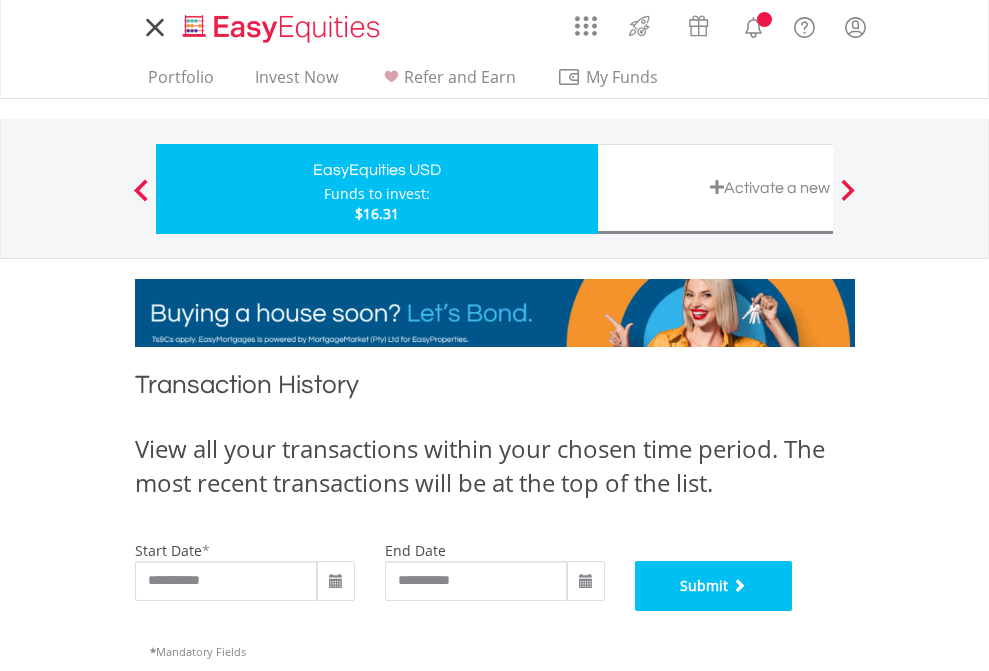click on "Submit" at bounding box center [714, 586] 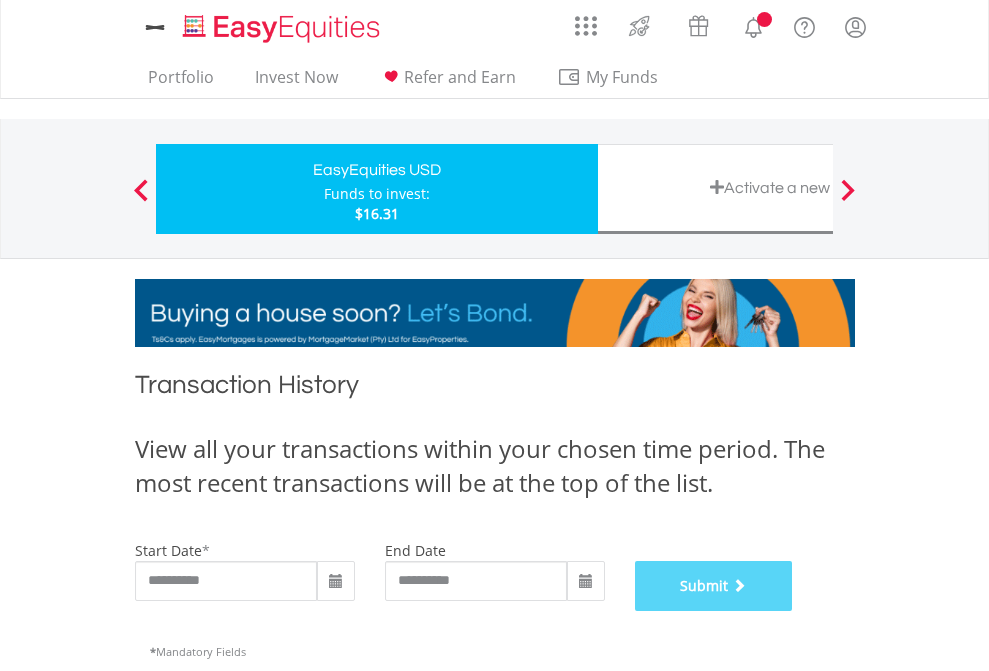 scroll, scrollTop: 811, scrollLeft: 0, axis: vertical 